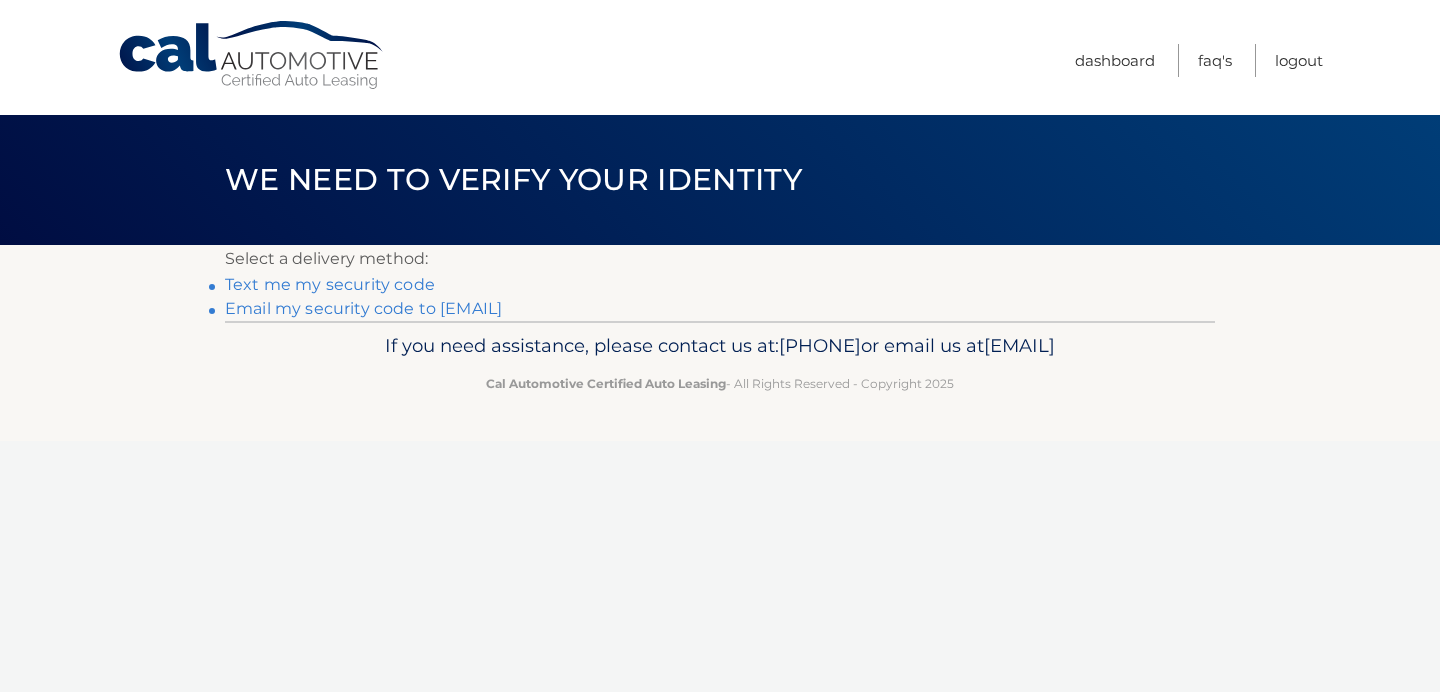 scroll, scrollTop: 0, scrollLeft: 0, axis: both 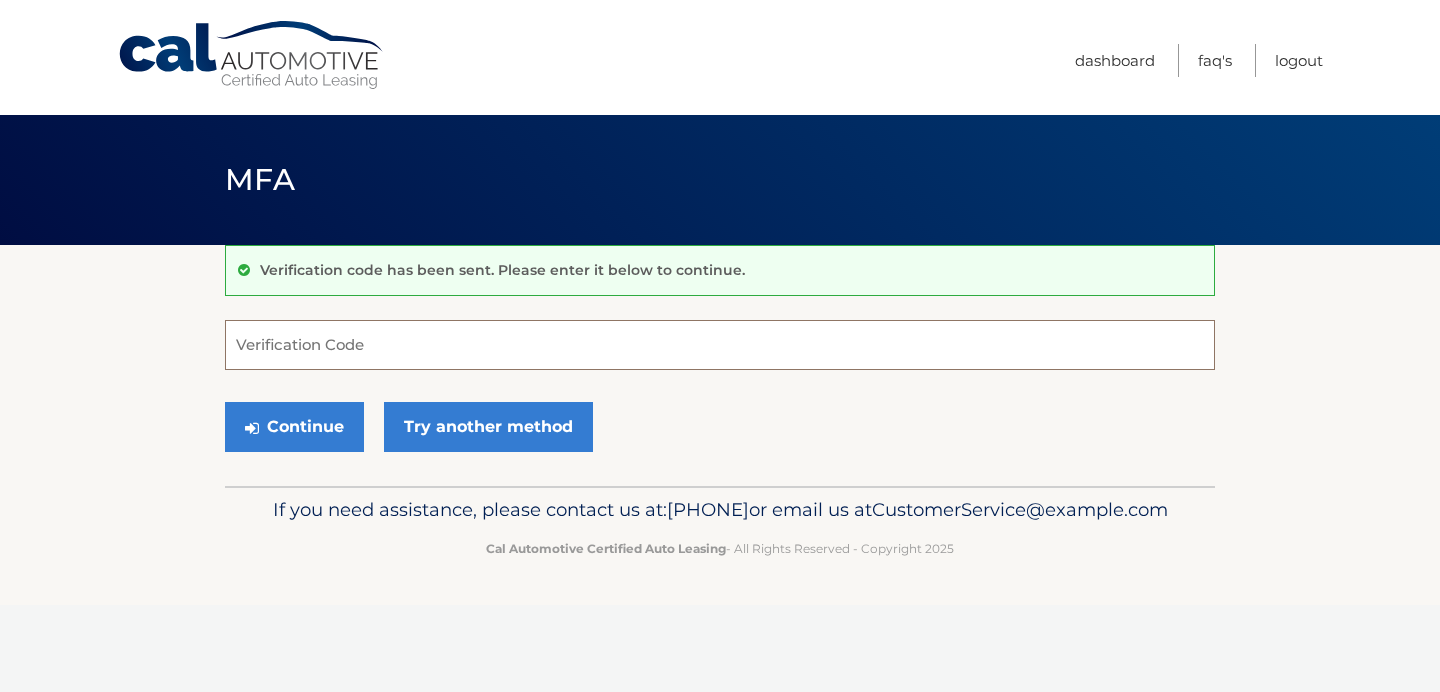 click on "Verification Code" at bounding box center [720, 345] 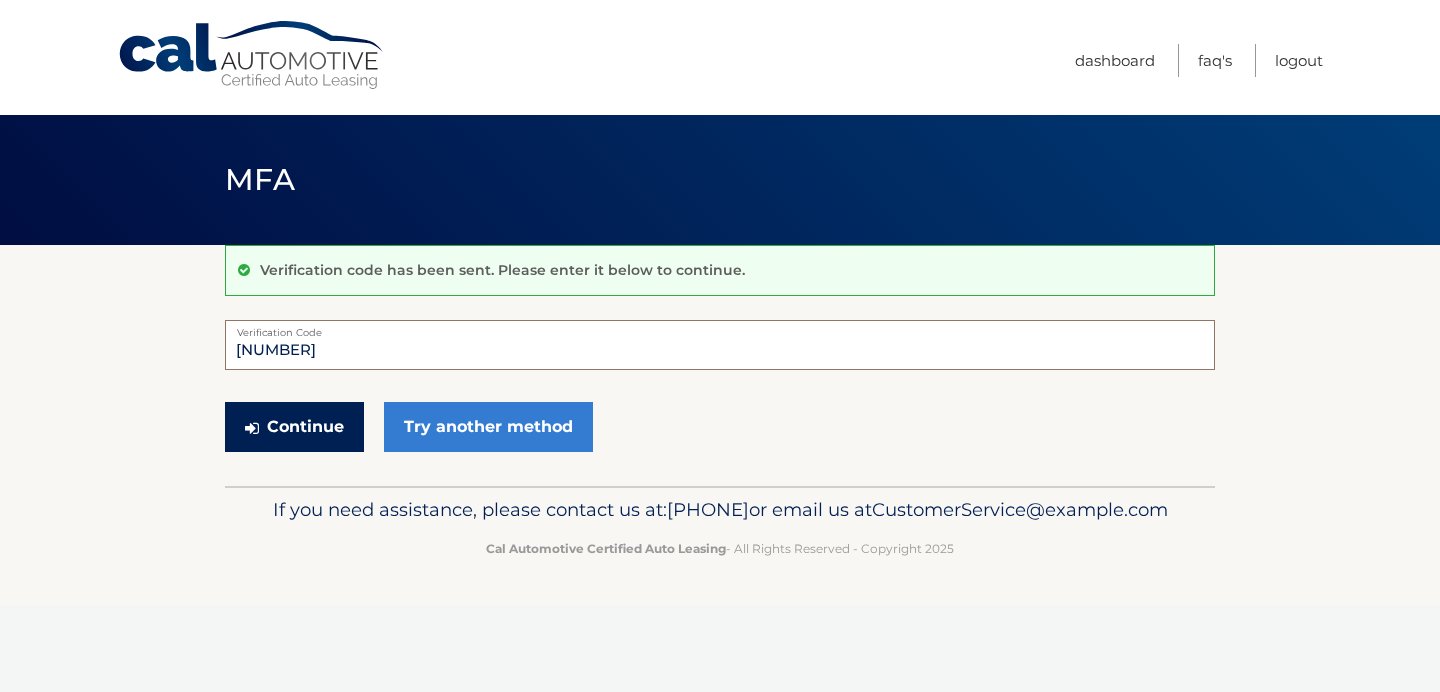type on "683731" 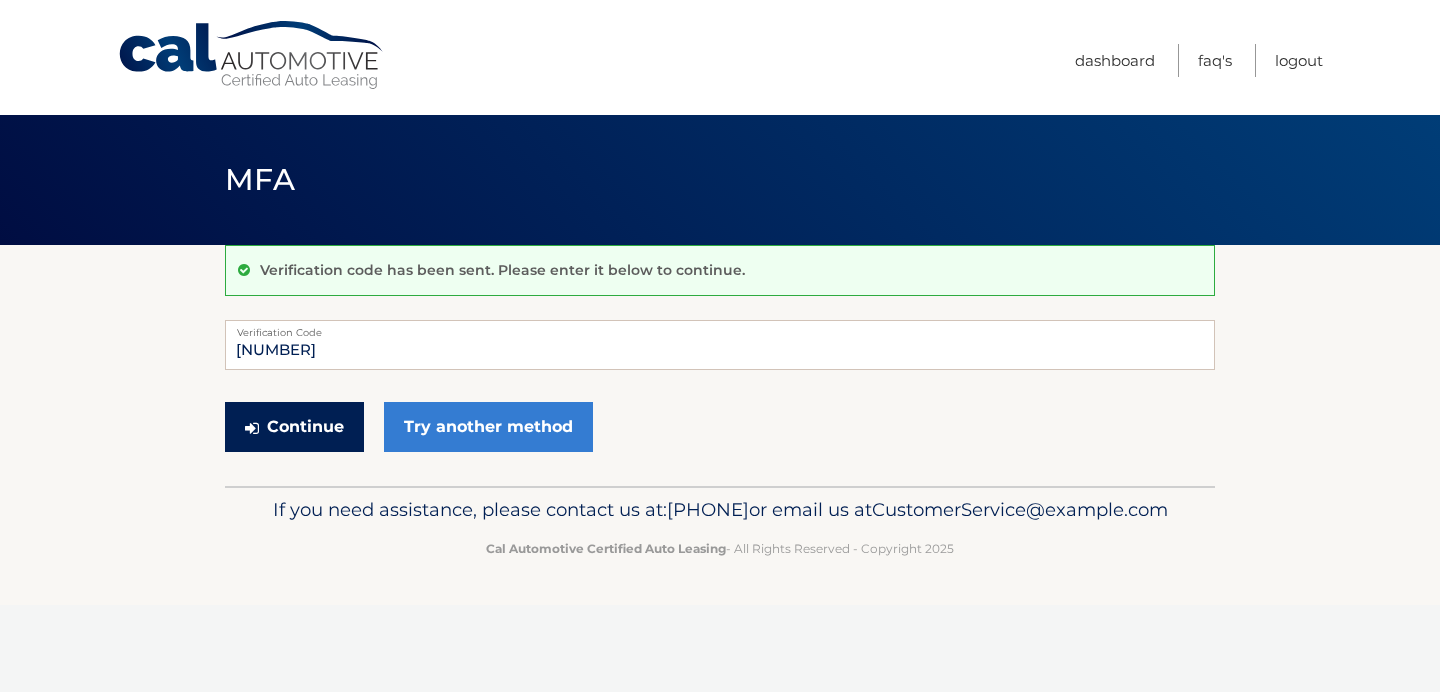 click on "Continue" at bounding box center (294, 427) 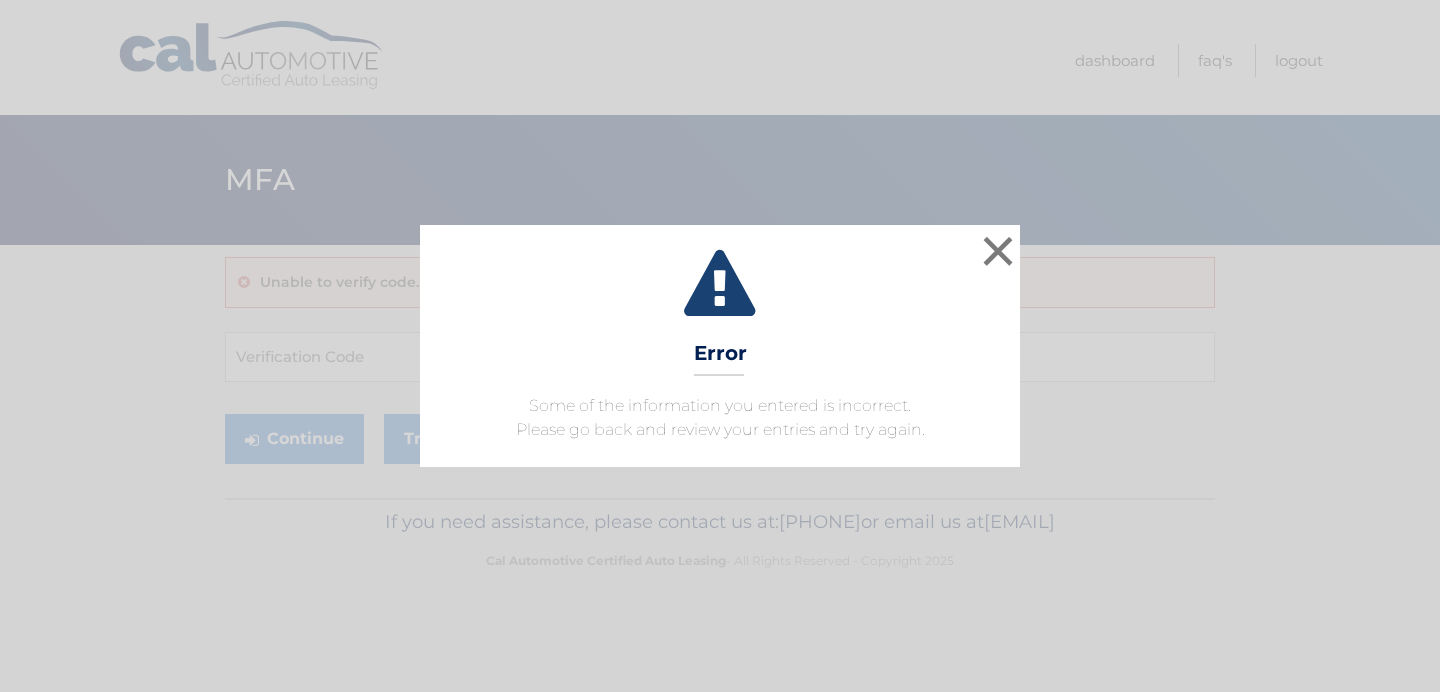 scroll, scrollTop: 0, scrollLeft: 0, axis: both 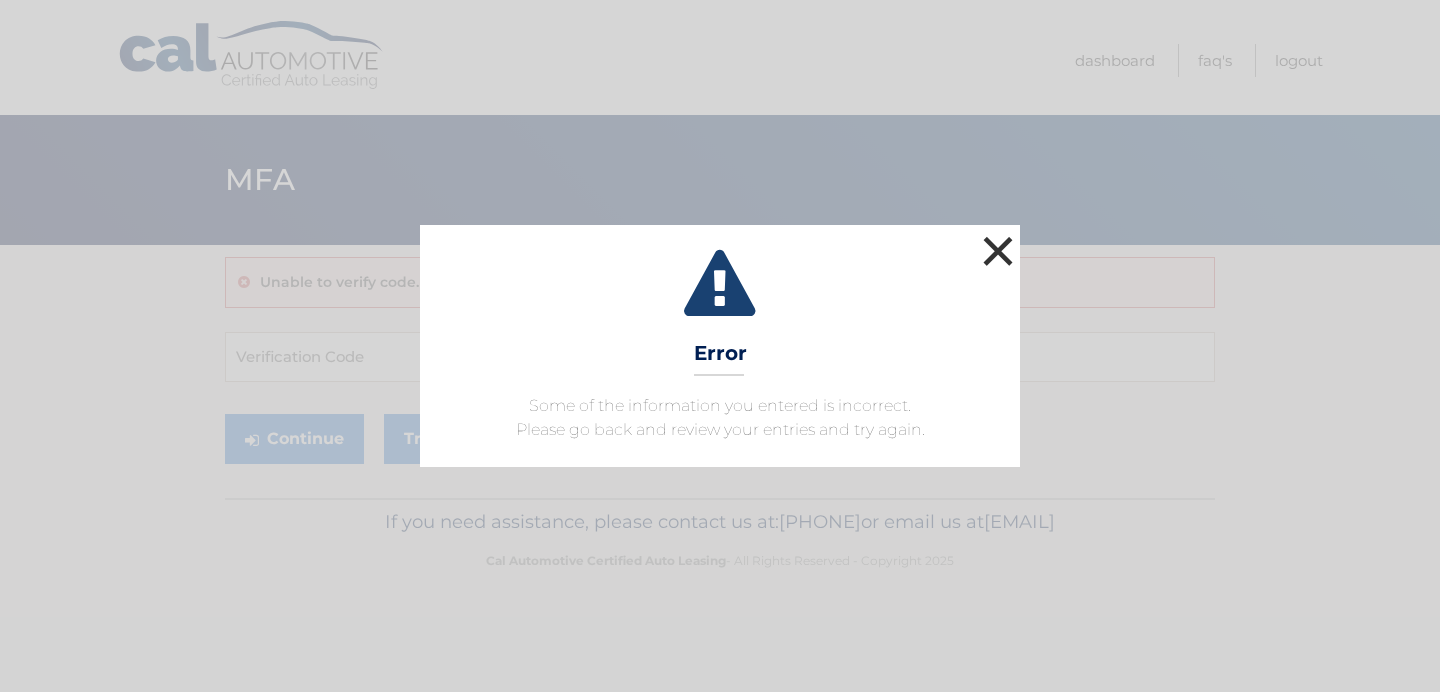 click on "×" at bounding box center (998, 251) 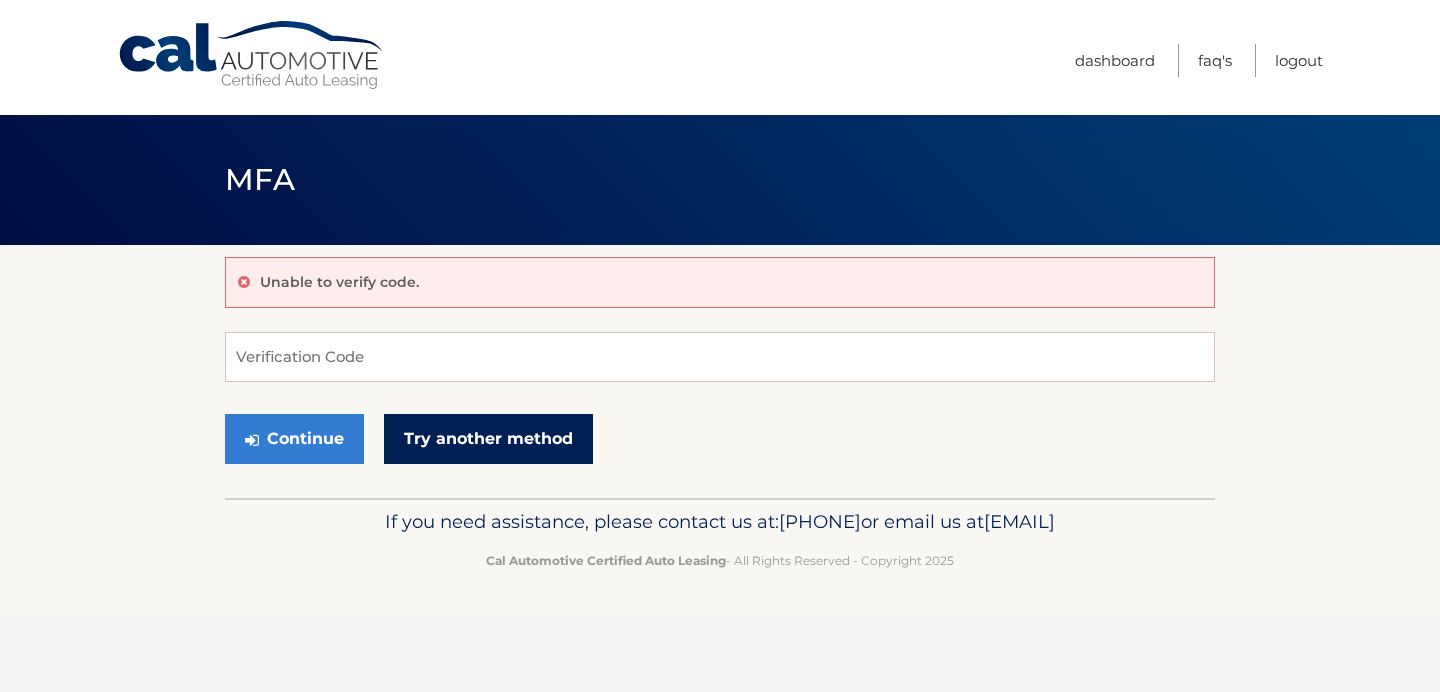 click on "Try another method" at bounding box center (488, 439) 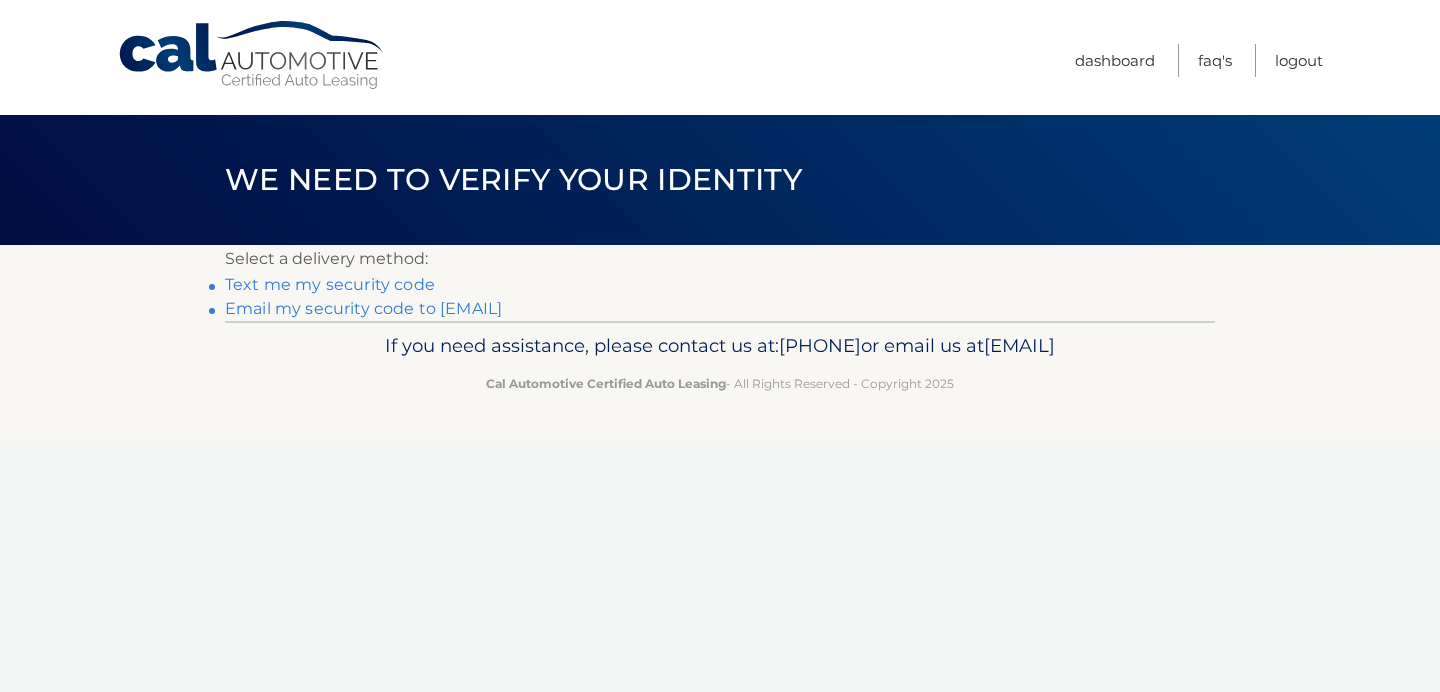 scroll, scrollTop: 0, scrollLeft: 0, axis: both 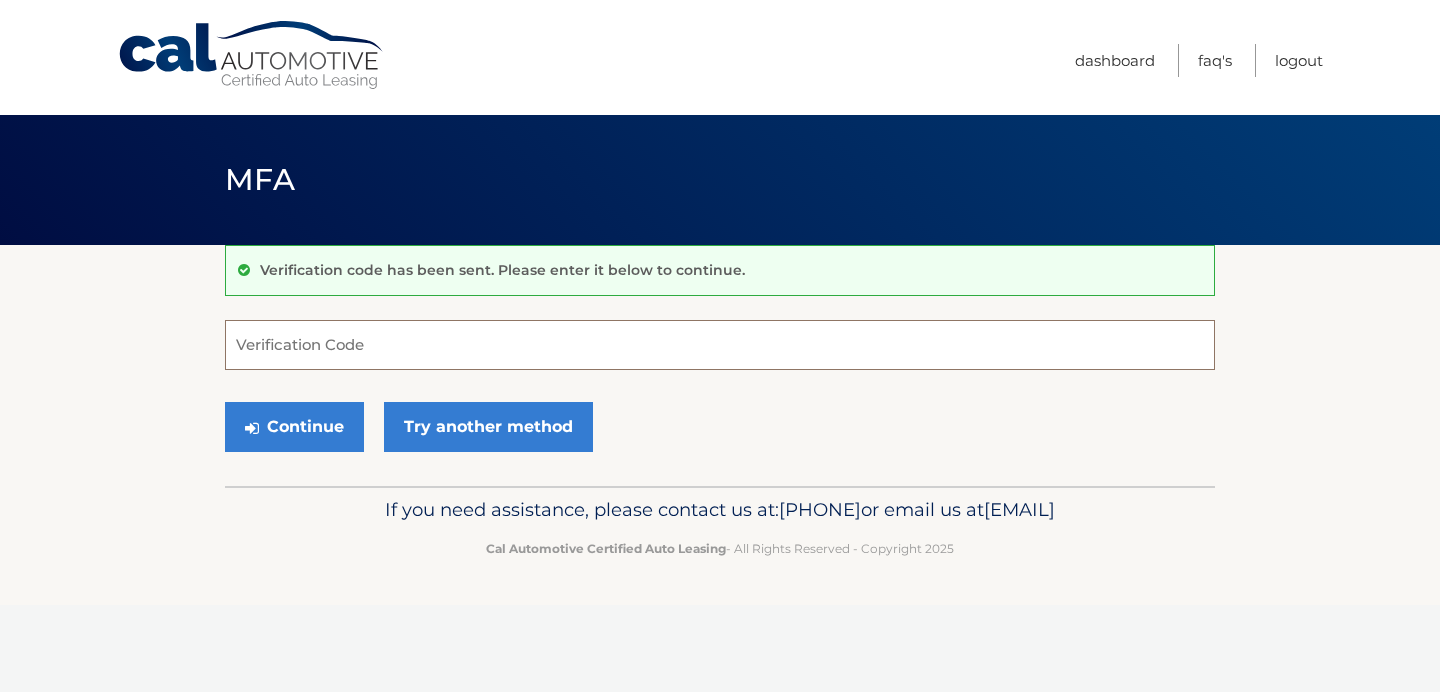 click on "Verification Code" at bounding box center [720, 345] 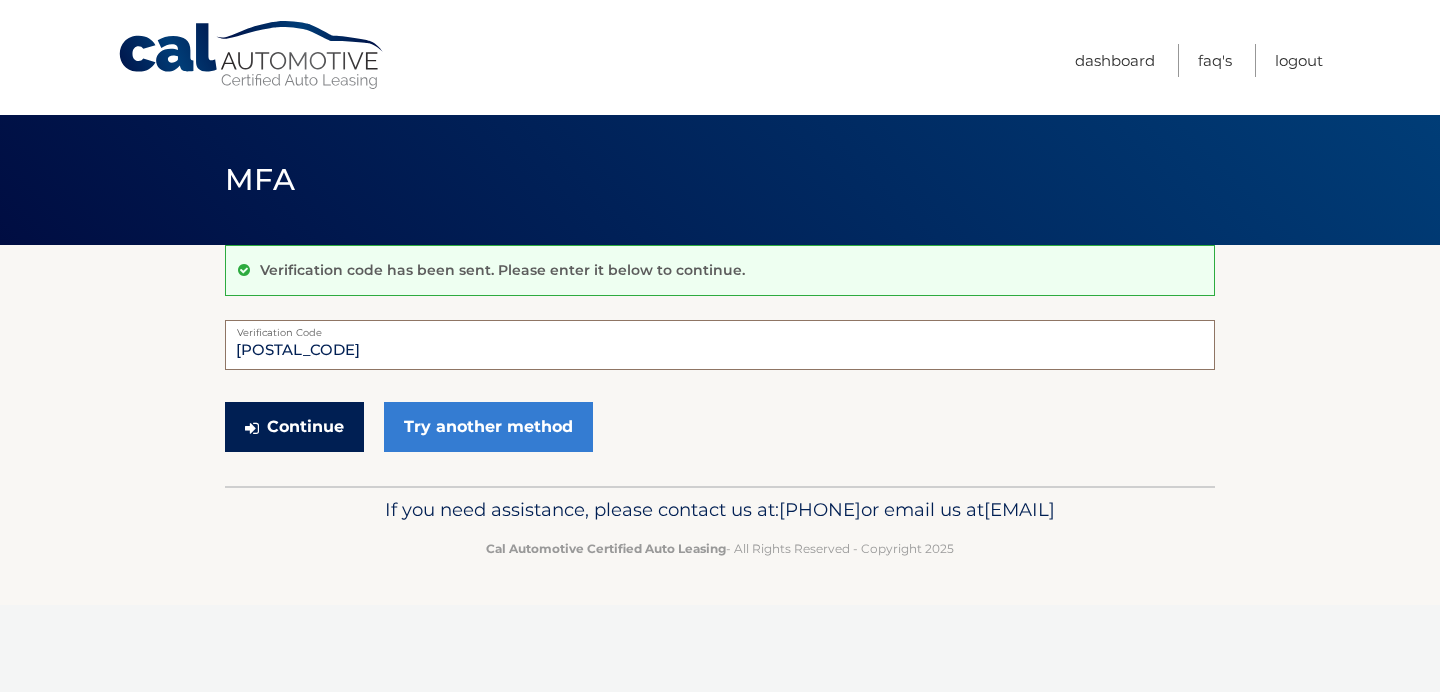 type on "[POSTAL_CODE]" 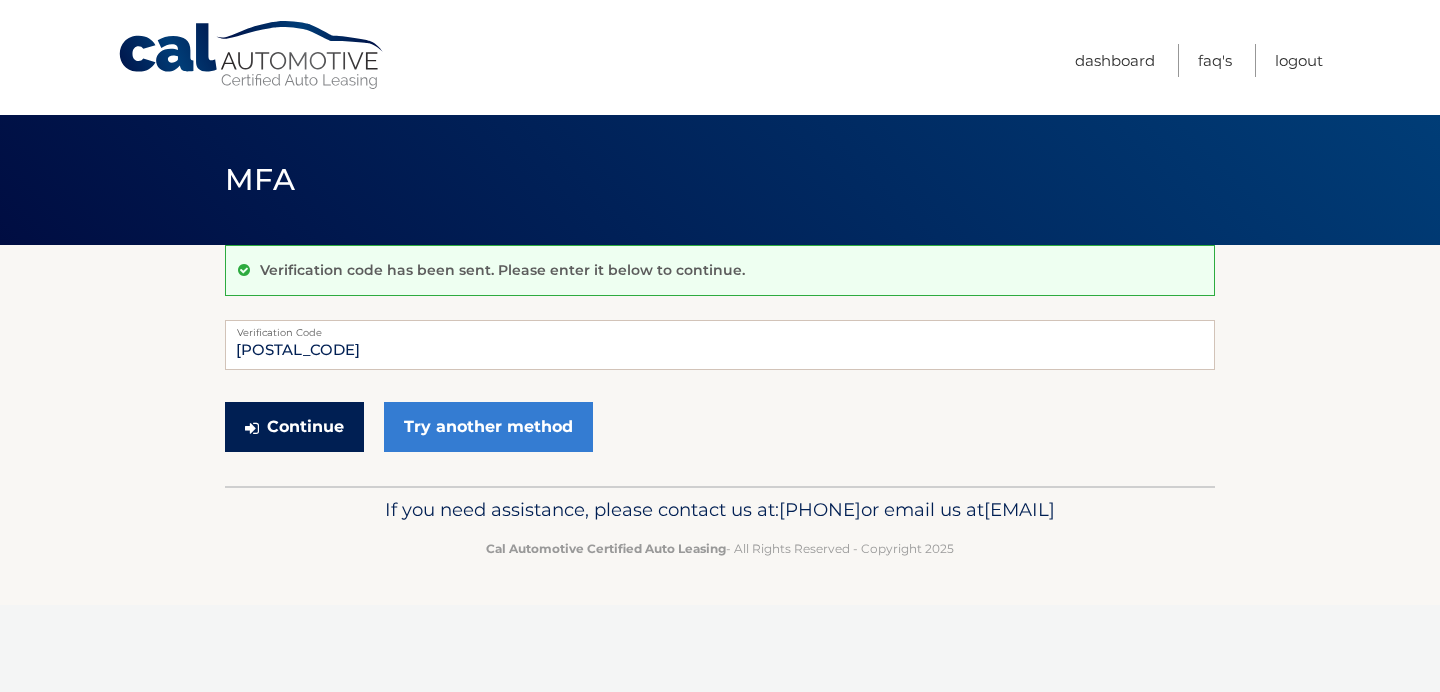 click on "Continue" at bounding box center [294, 427] 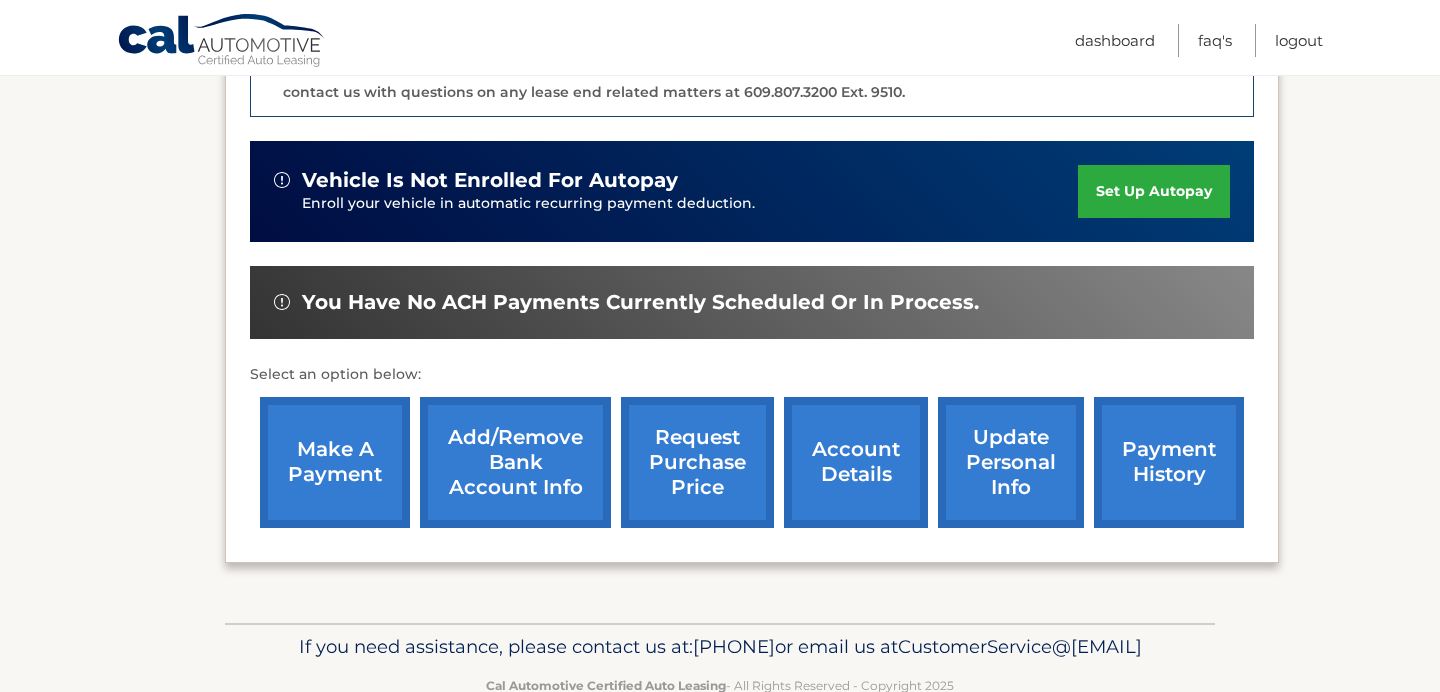 scroll, scrollTop: 642, scrollLeft: 0, axis: vertical 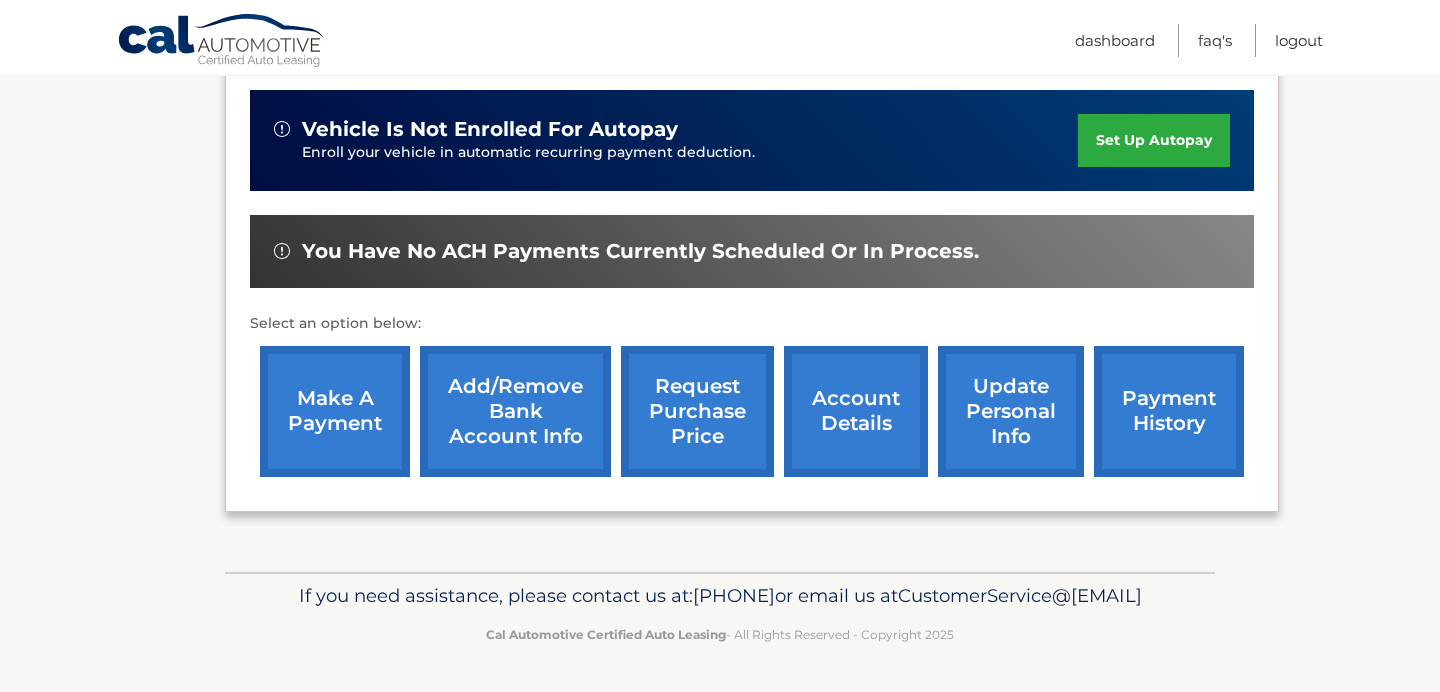 click on "make a payment" at bounding box center (335, 411) 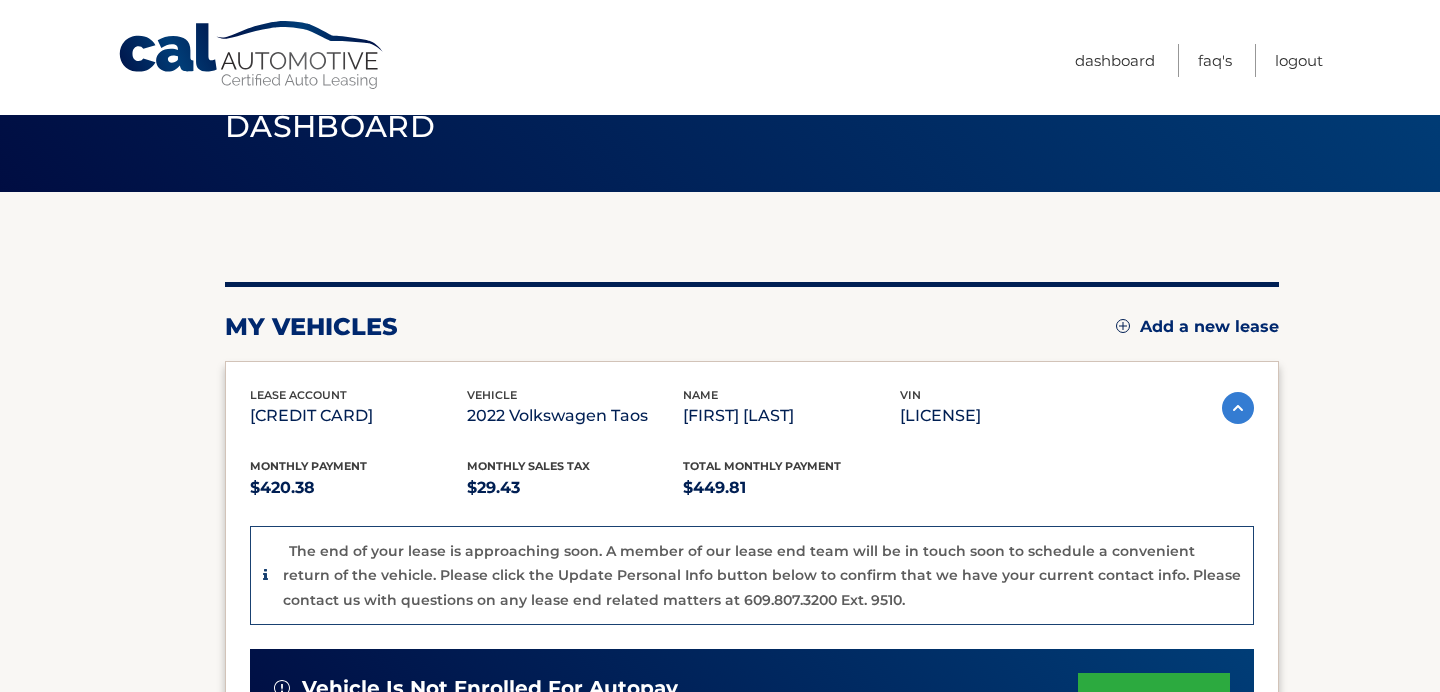 scroll, scrollTop: 0, scrollLeft: 0, axis: both 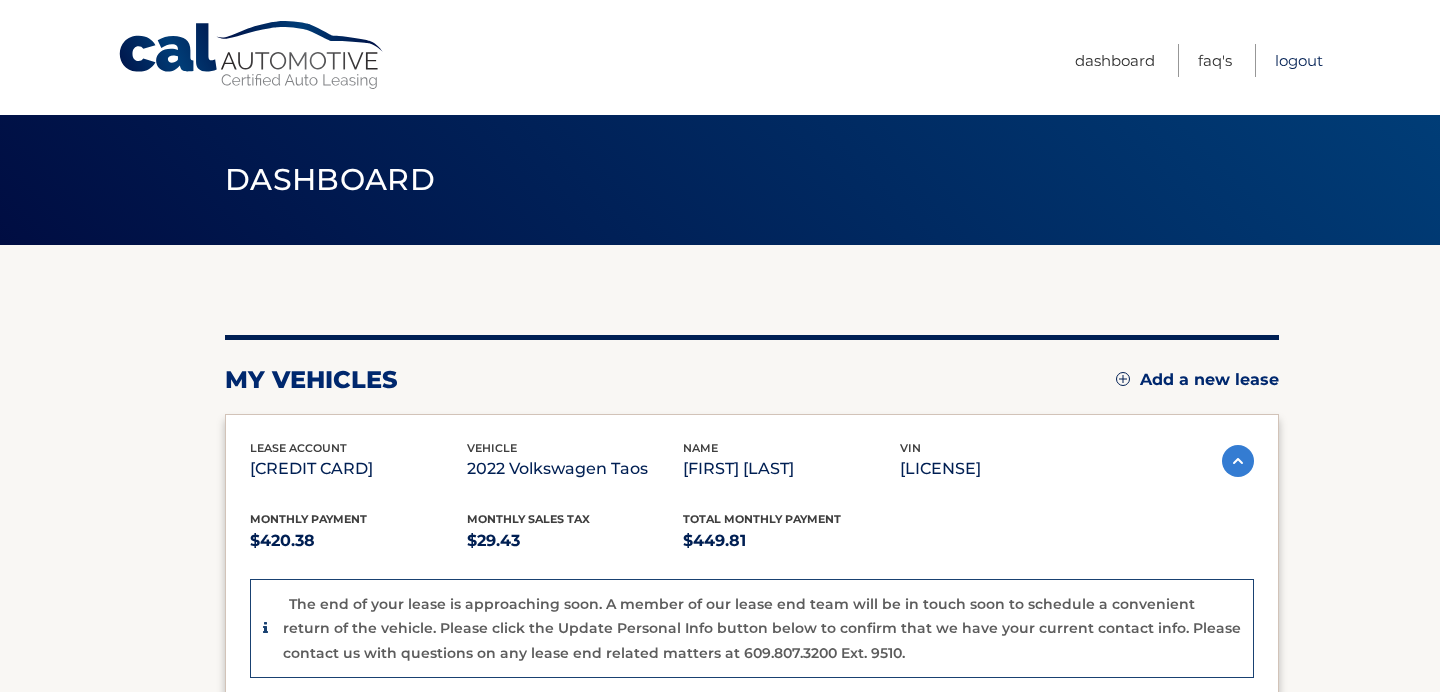 click on "Logout" at bounding box center [1299, 60] 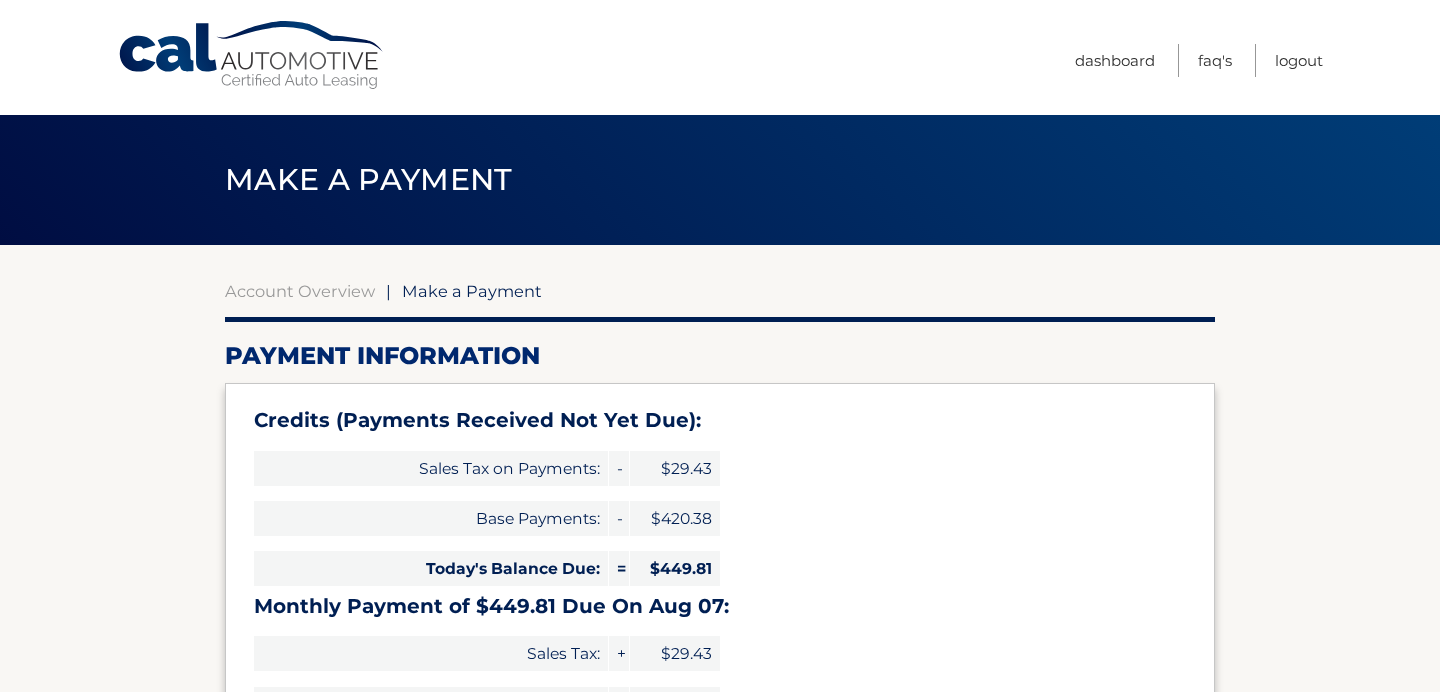 select on "MTk4ZDBlNmUtM2FiNy00NmNkLTg4ZTItNDYxNWQxYWQzNGI2" 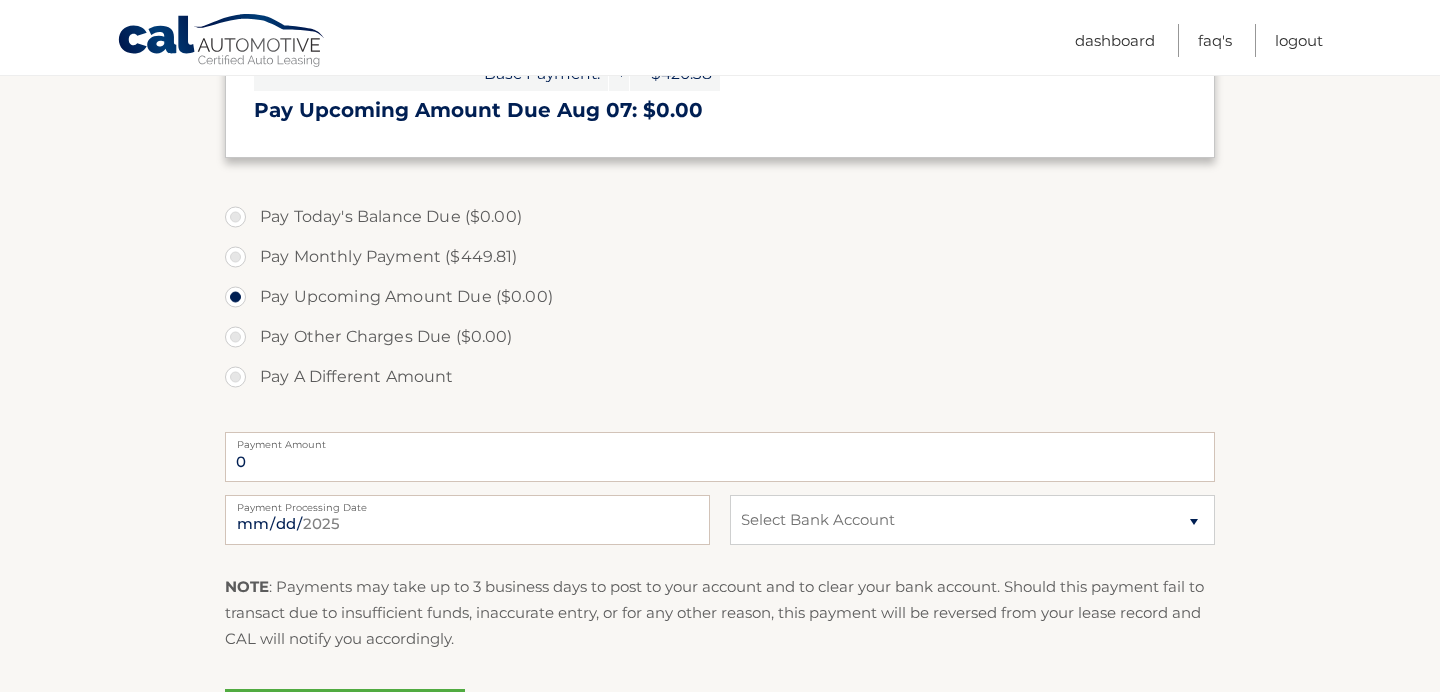 scroll, scrollTop: 637, scrollLeft: 0, axis: vertical 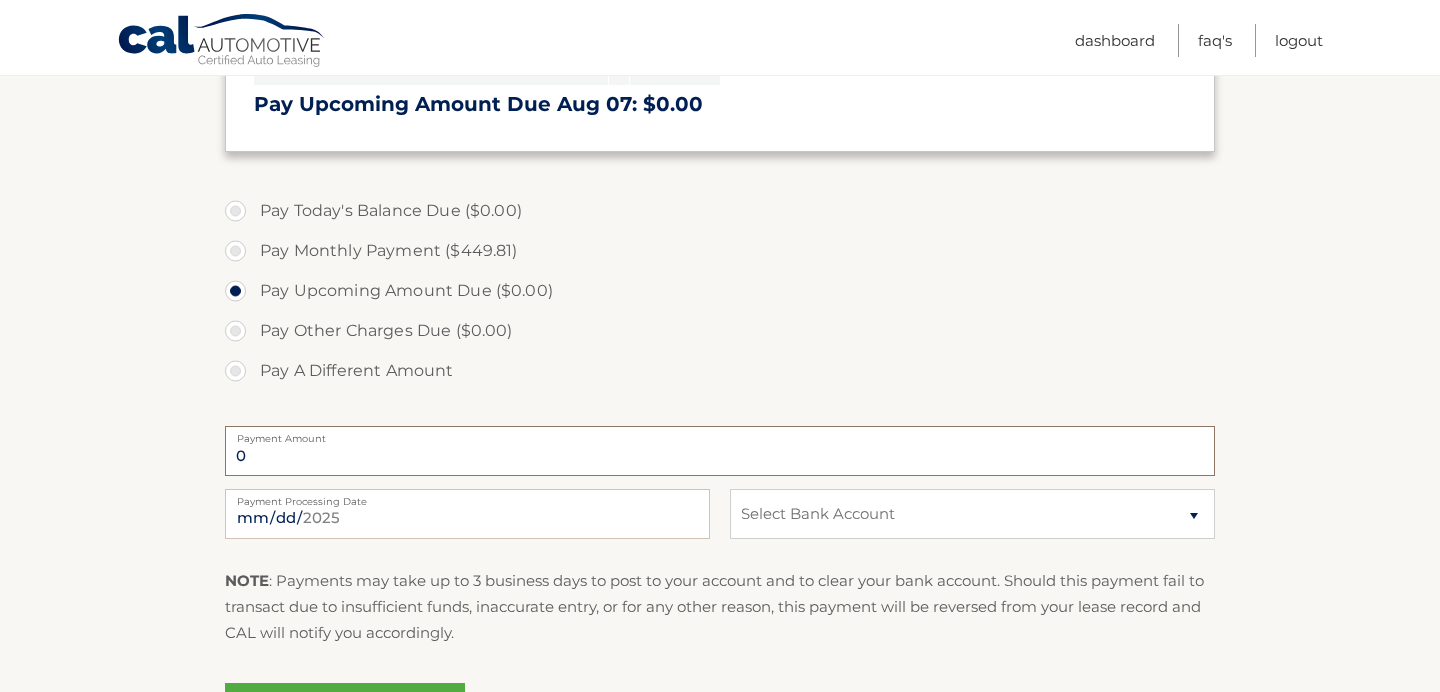 click on "0" at bounding box center (720, 451) 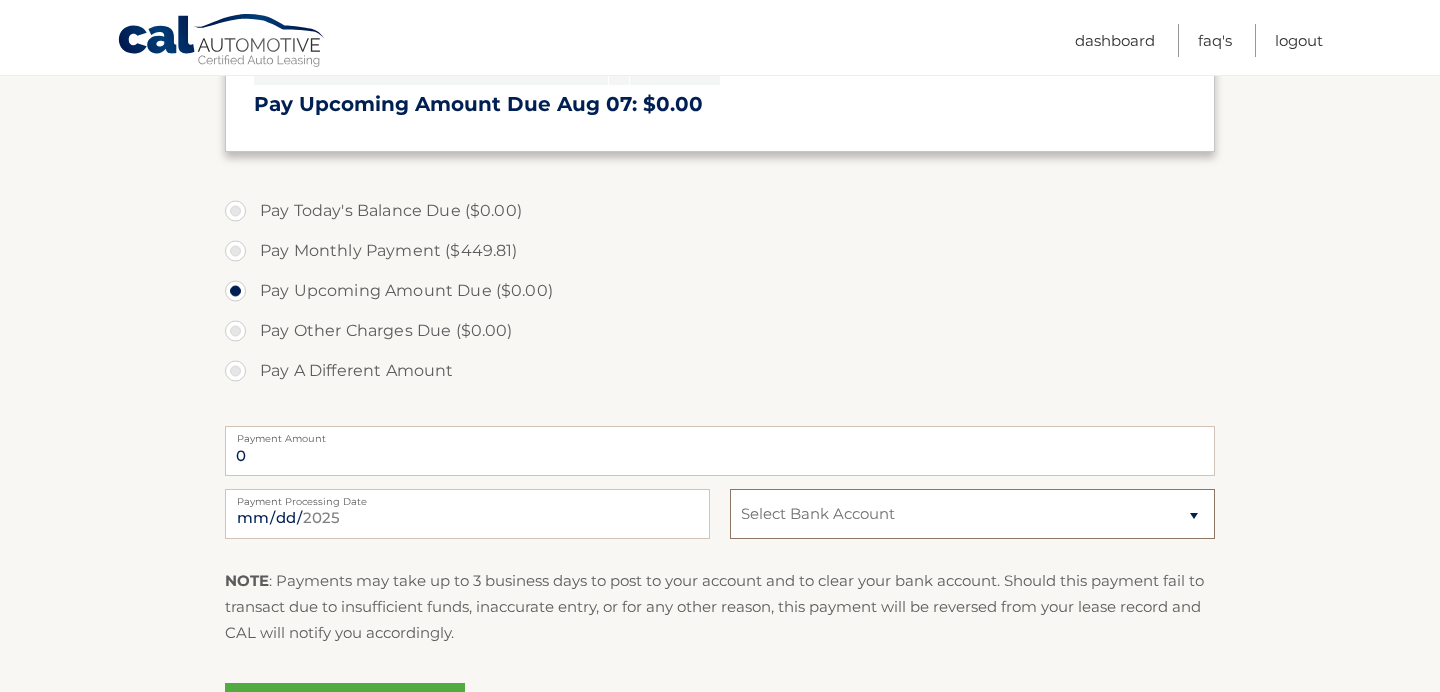 click on "Select Bank Account
Checking TD BANK NA *****0343" at bounding box center [972, 514] 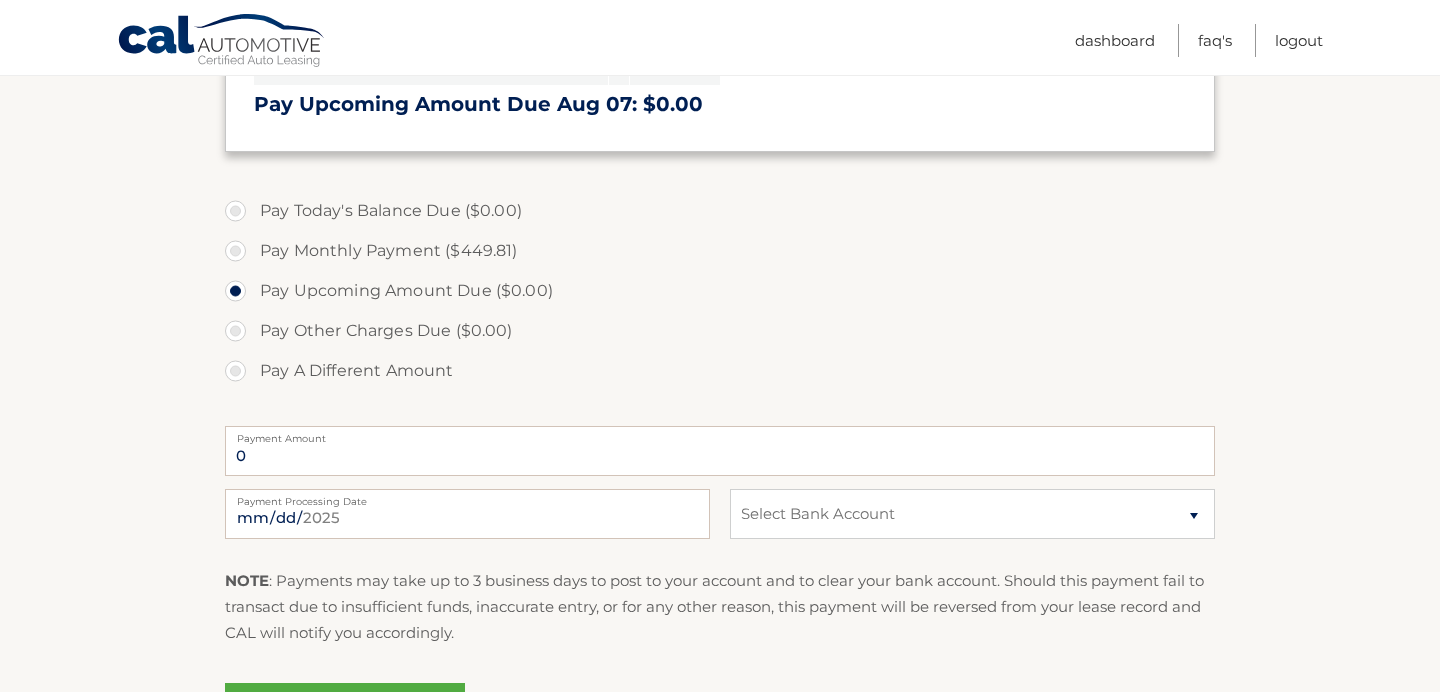 click on "Account Overview
|
Make a Payment
Payment Information
Credits (Payments Received Not Yet Due):
Sales Tax on Payments: - $-29.43
Base Payments: - $-420.38
Today's Balance Due: = $-449.81
Monthly Payment of $449.81 Due On Aug 07:
Sales Tax: + $29.43
Base Payment: + 0" at bounding box center [720, 191] 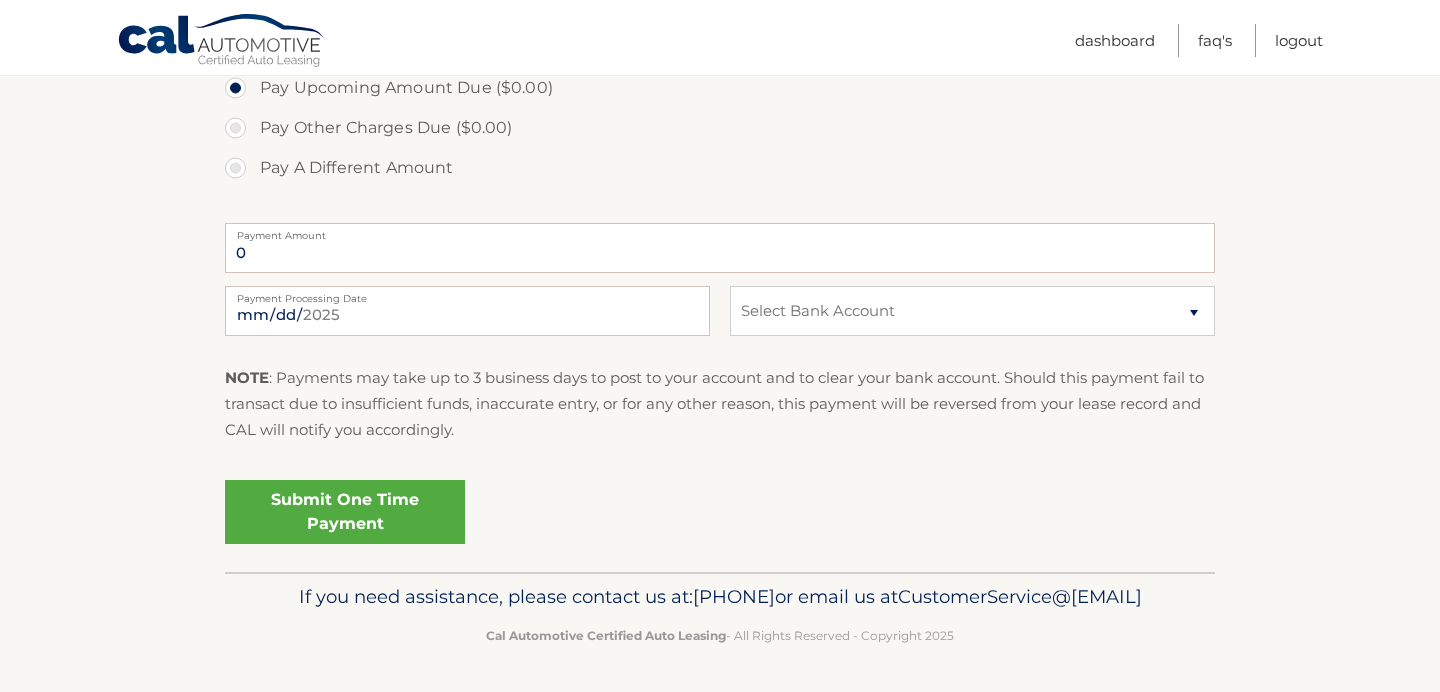 scroll, scrollTop: 872, scrollLeft: 0, axis: vertical 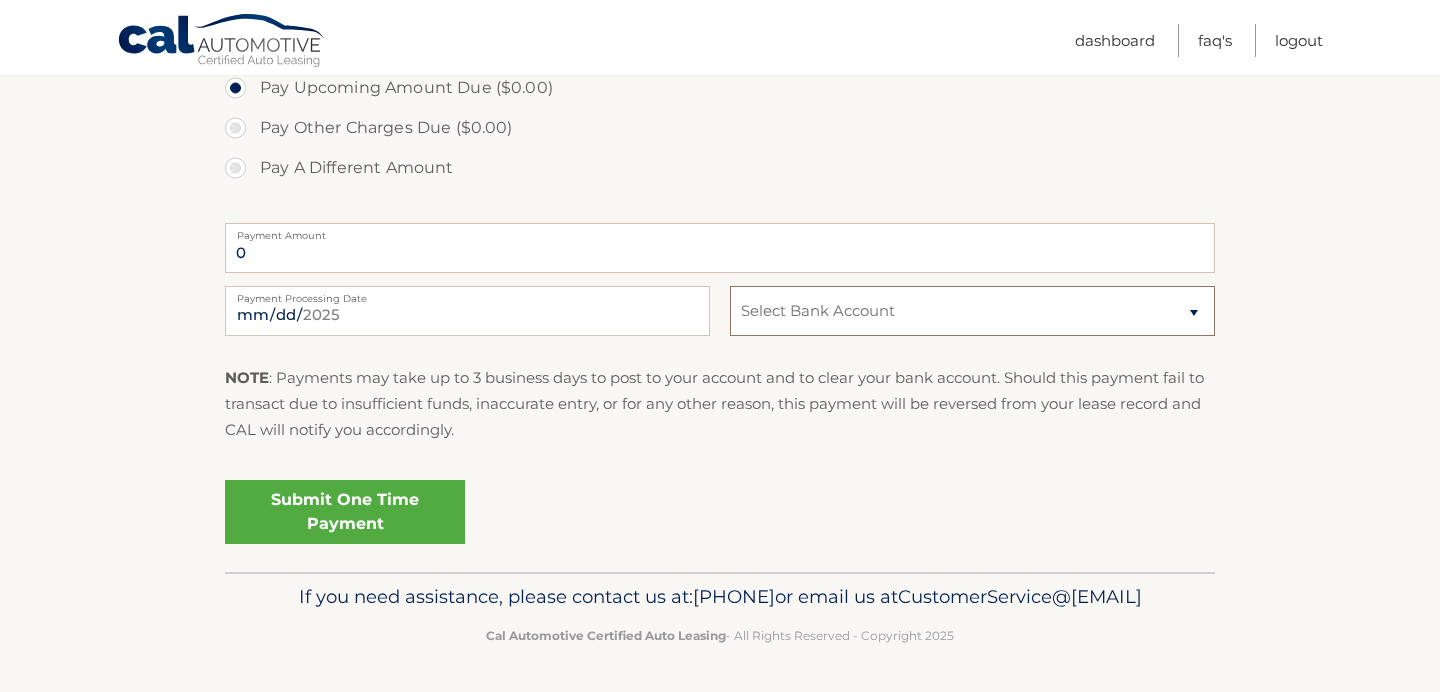 click on "Select Bank Account
Checking TD BANK NA *****0343" at bounding box center [972, 311] 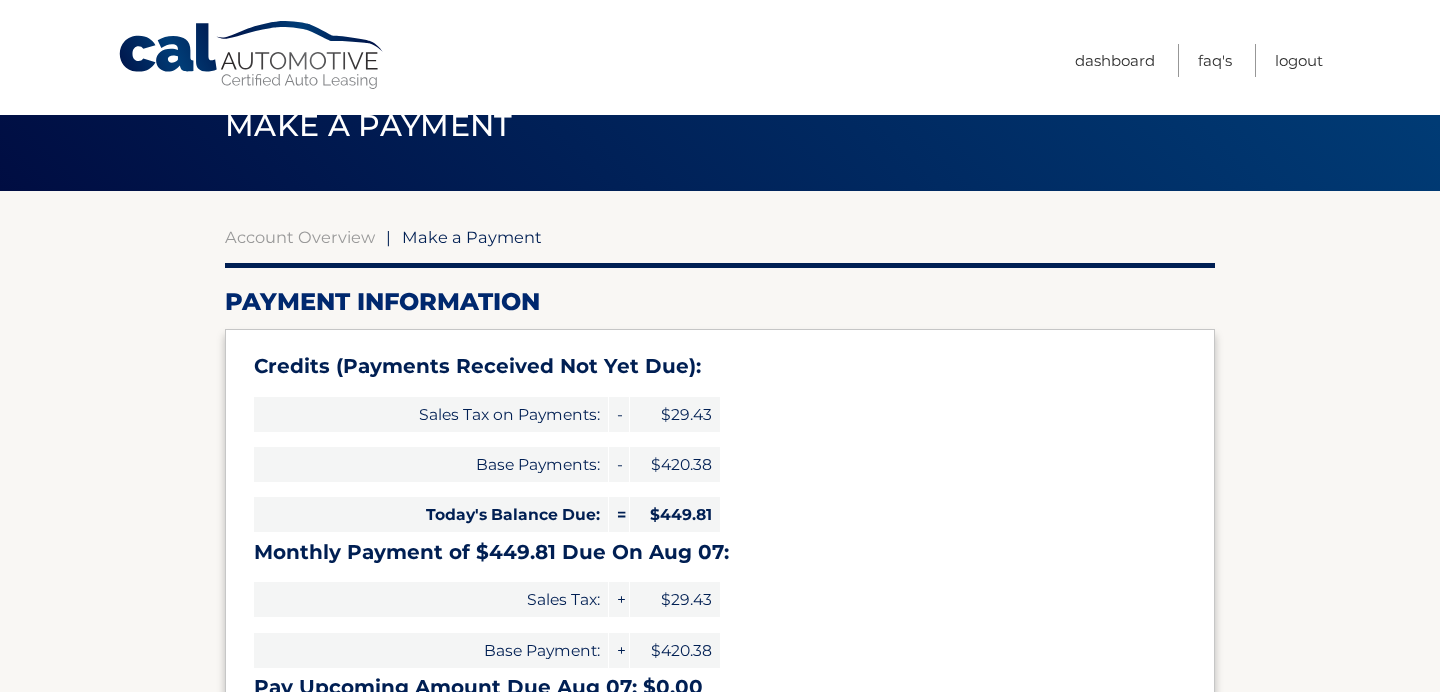 scroll, scrollTop: 0, scrollLeft: 0, axis: both 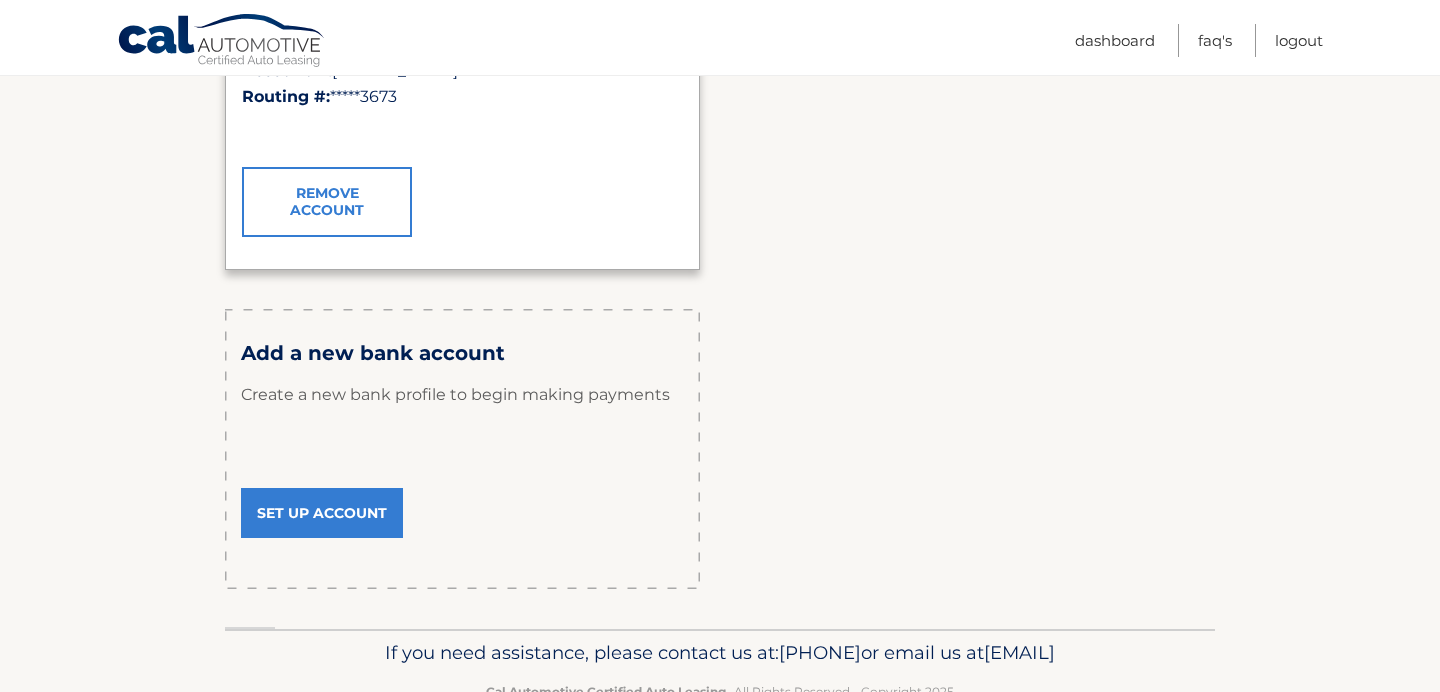 click on "Set Up Account" at bounding box center [322, 513] 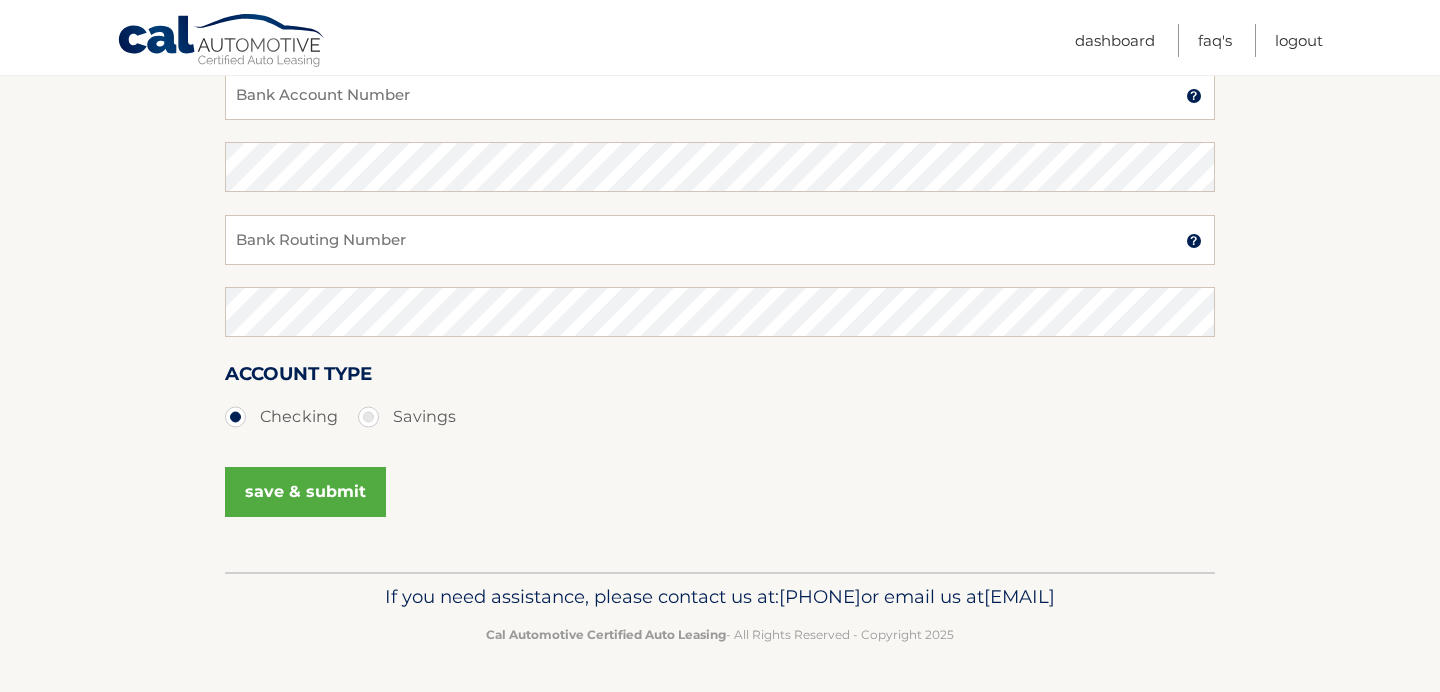 scroll, scrollTop: 0, scrollLeft: 0, axis: both 